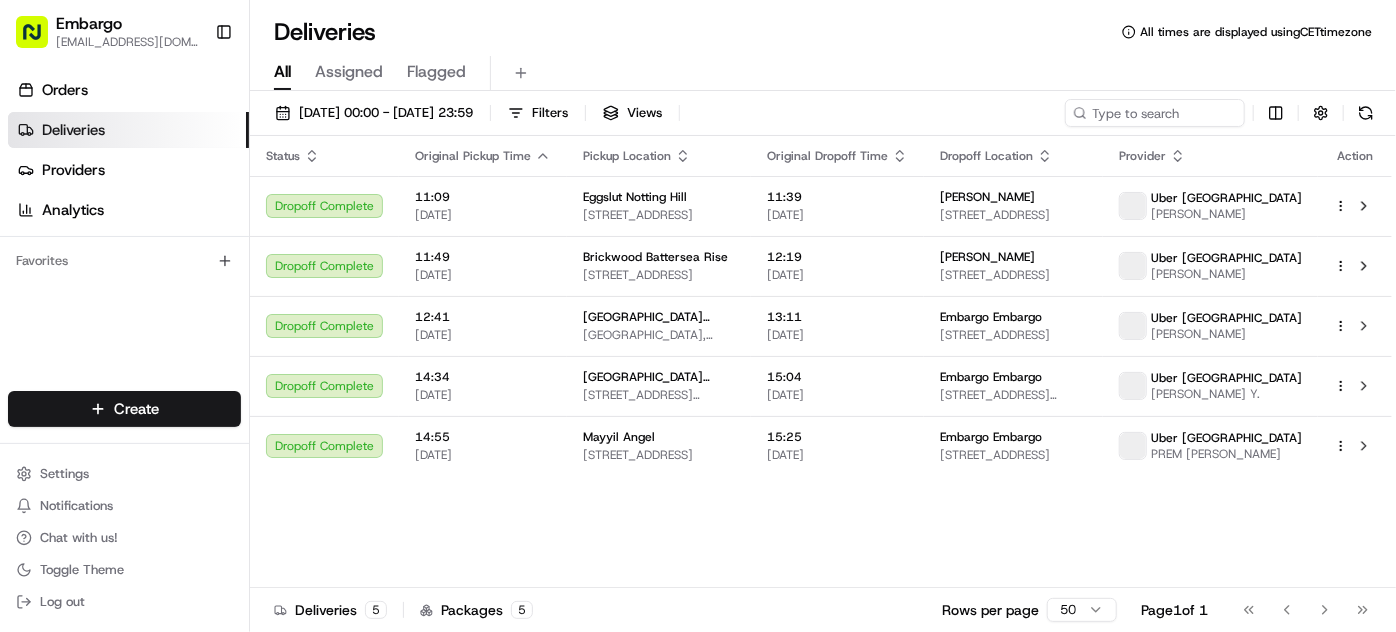 scroll, scrollTop: 0, scrollLeft: 0, axis: both 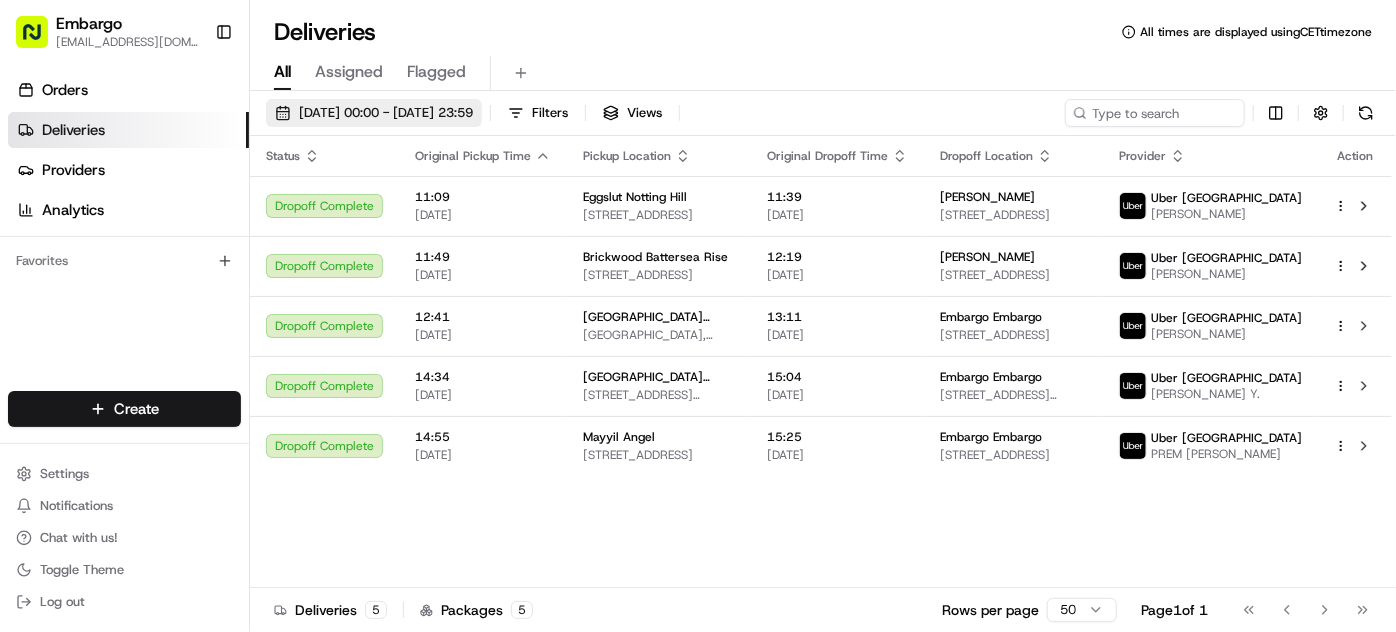click on "16/07/2025 00:00 - 16/07/2025 23:59" at bounding box center [386, 113] 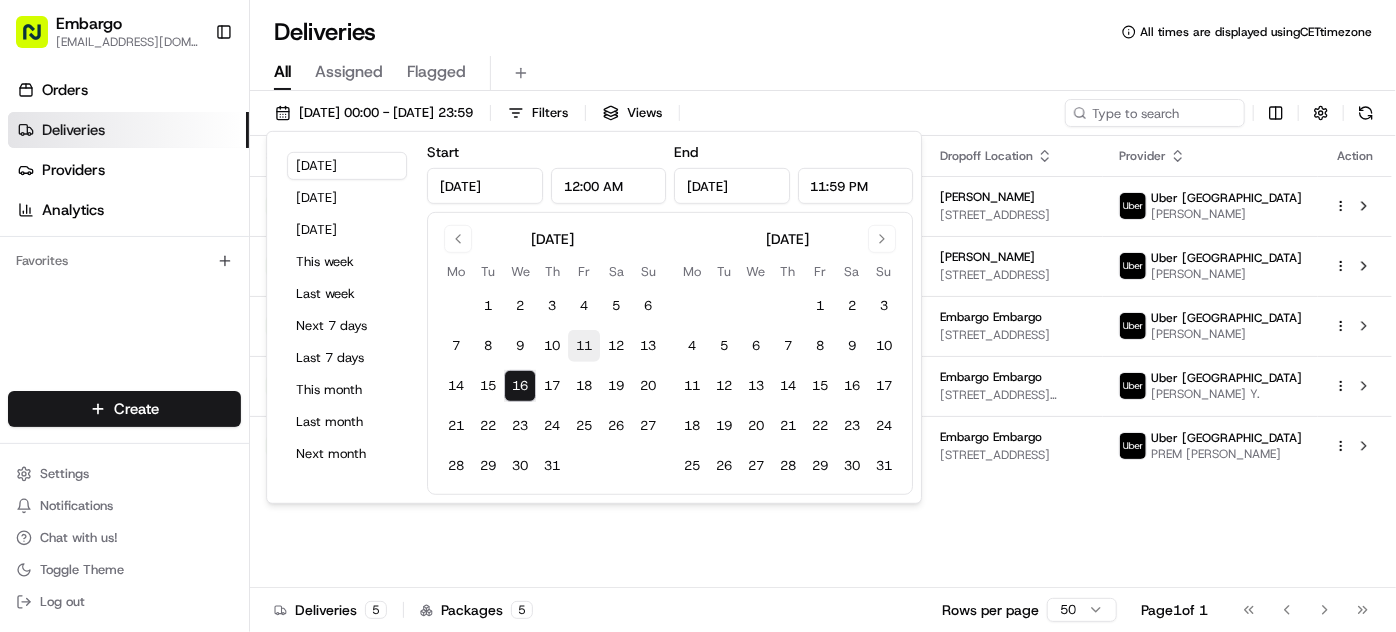click on "11" at bounding box center [584, 346] 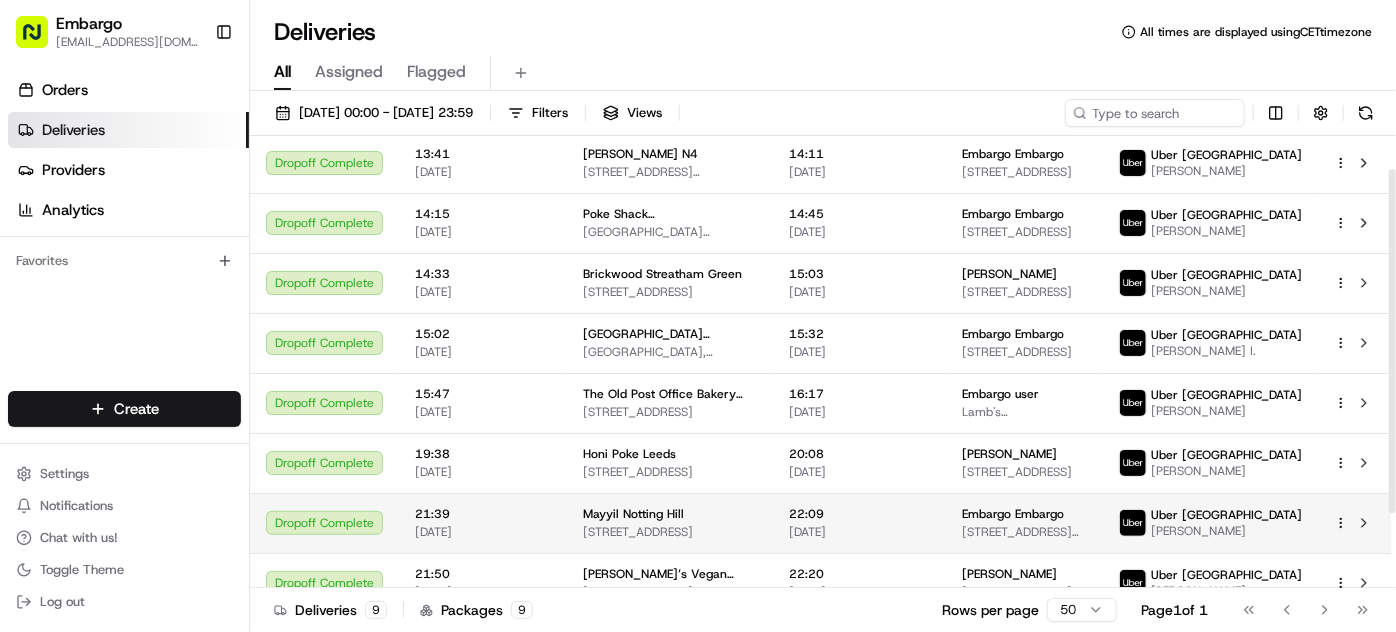 scroll, scrollTop: 0, scrollLeft: 0, axis: both 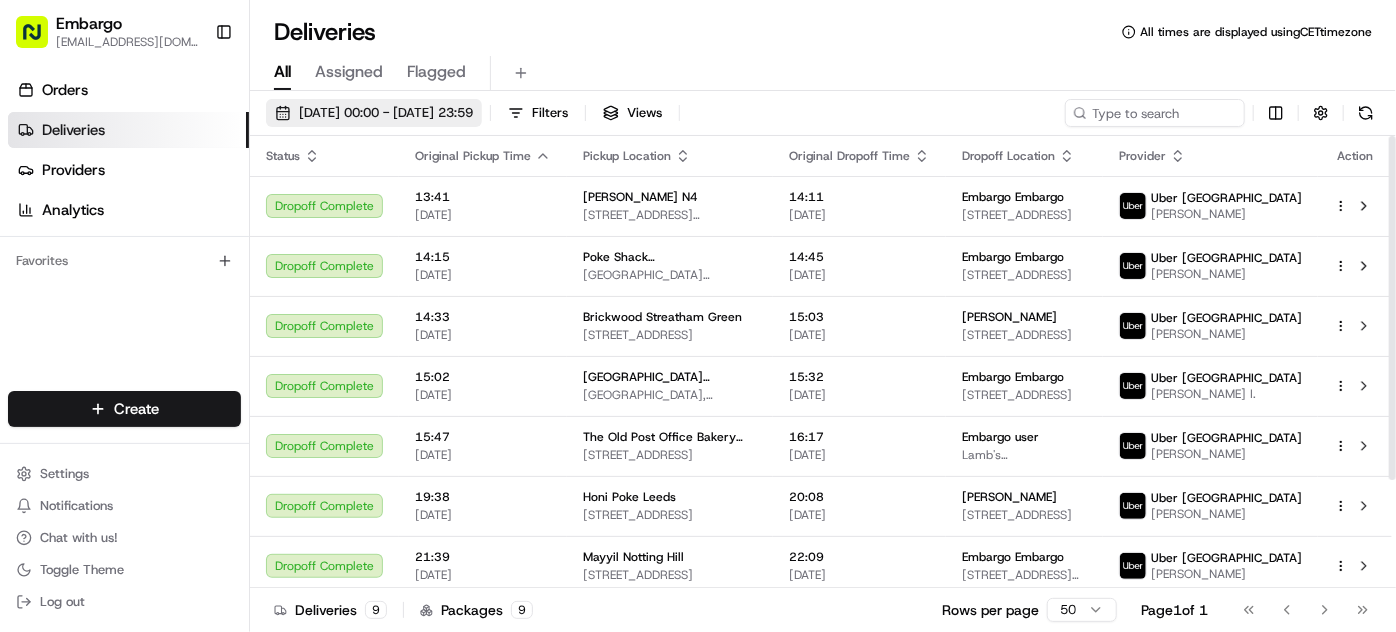 click on "11/07/2025 00:00 - 11/07/2025 23:59" at bounding box center [386, 113] 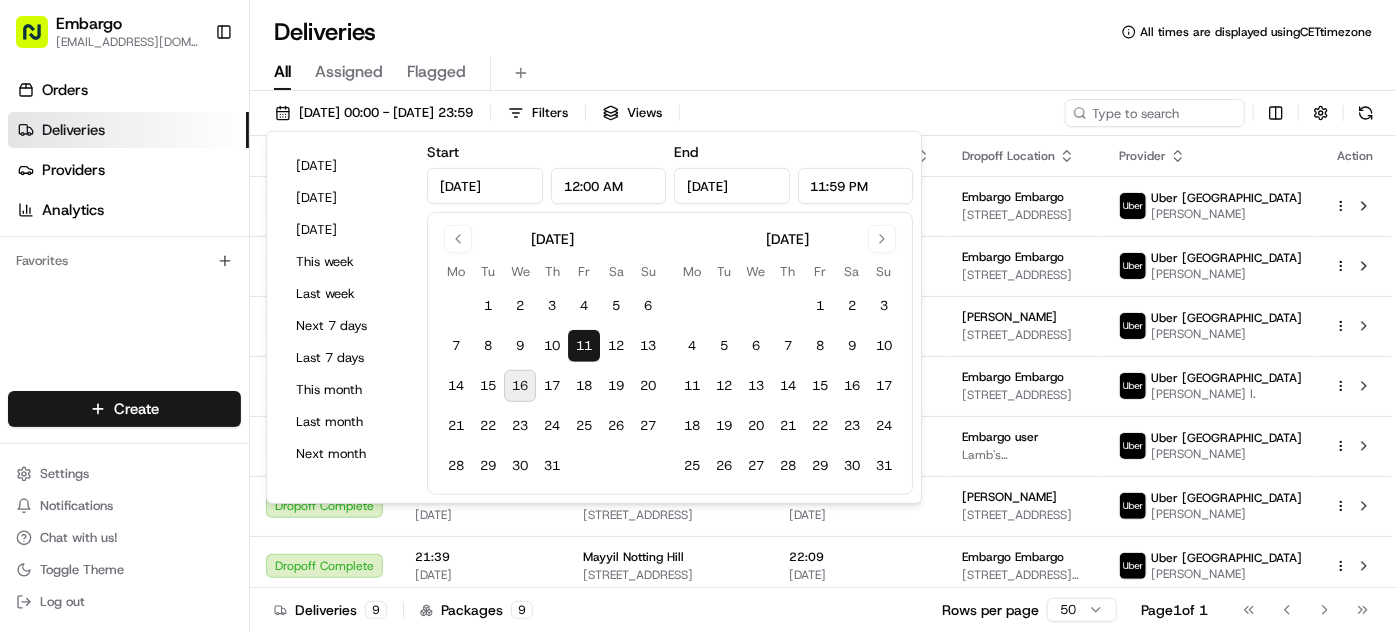 click on "All Assigned Flagged" at bounding box center [823, 73] 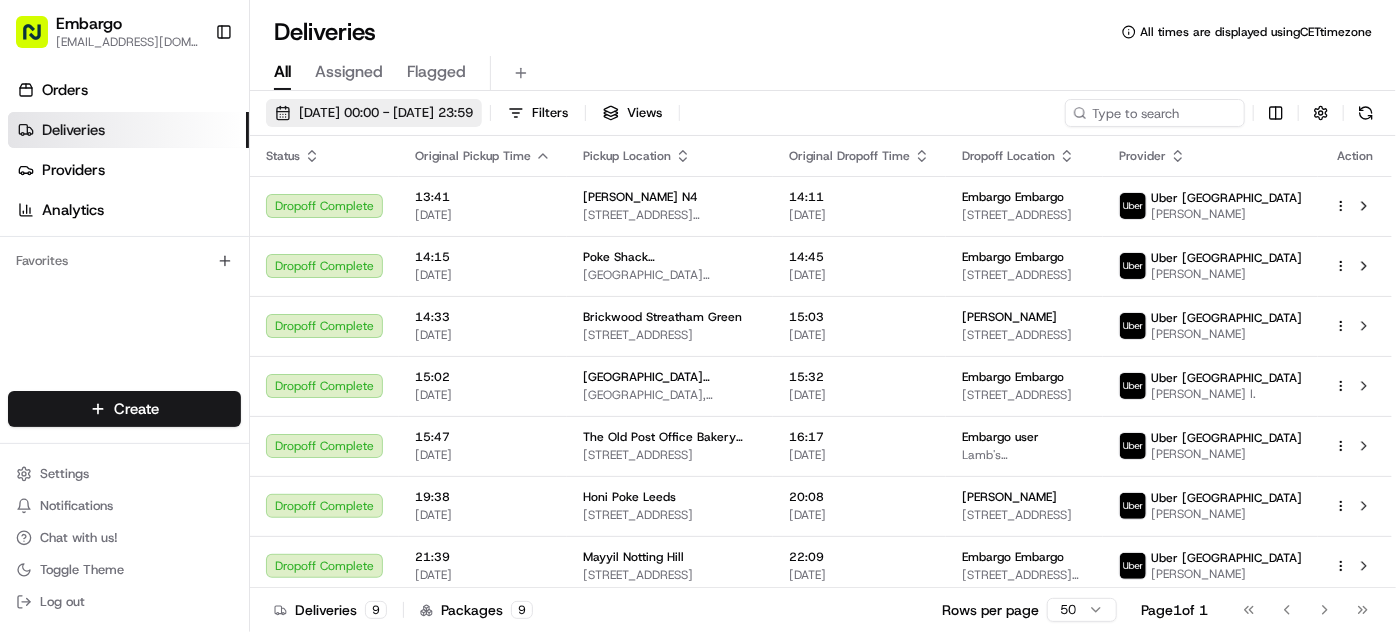 click on "11/07/2025 00:00 - 11/07/2025 23:59" at bounding box center (386, 113) 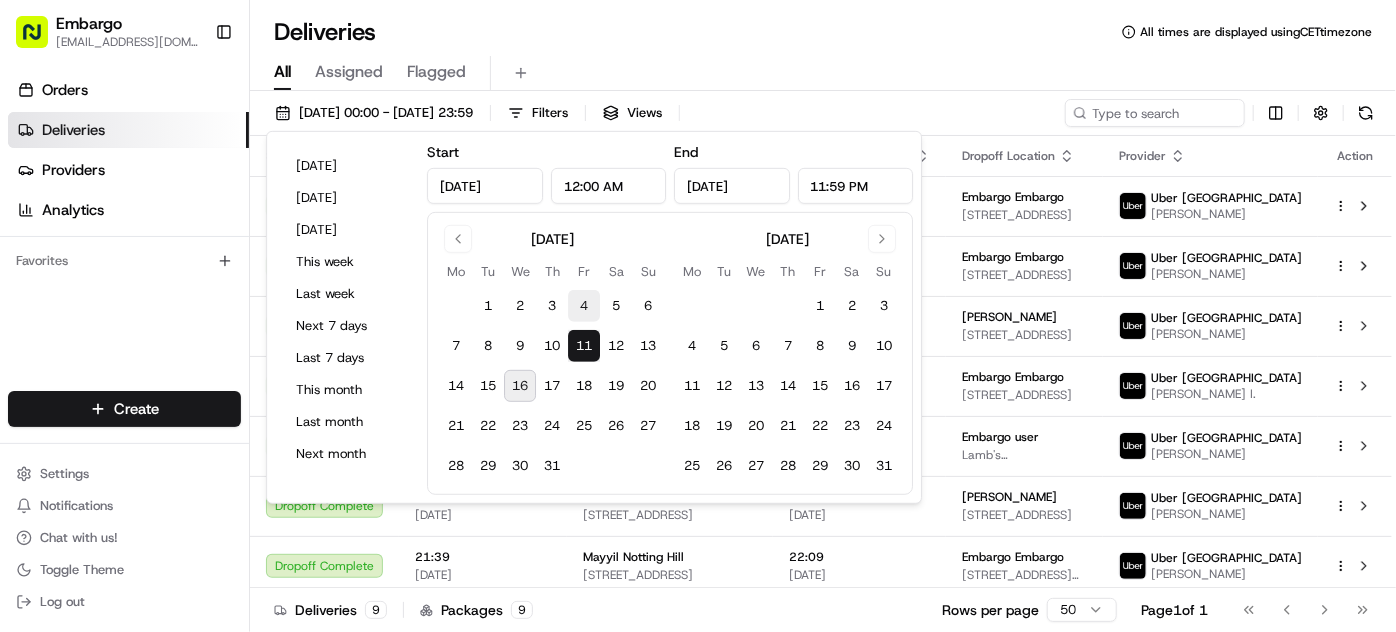 click on "4" at bounding box center [584, 306] 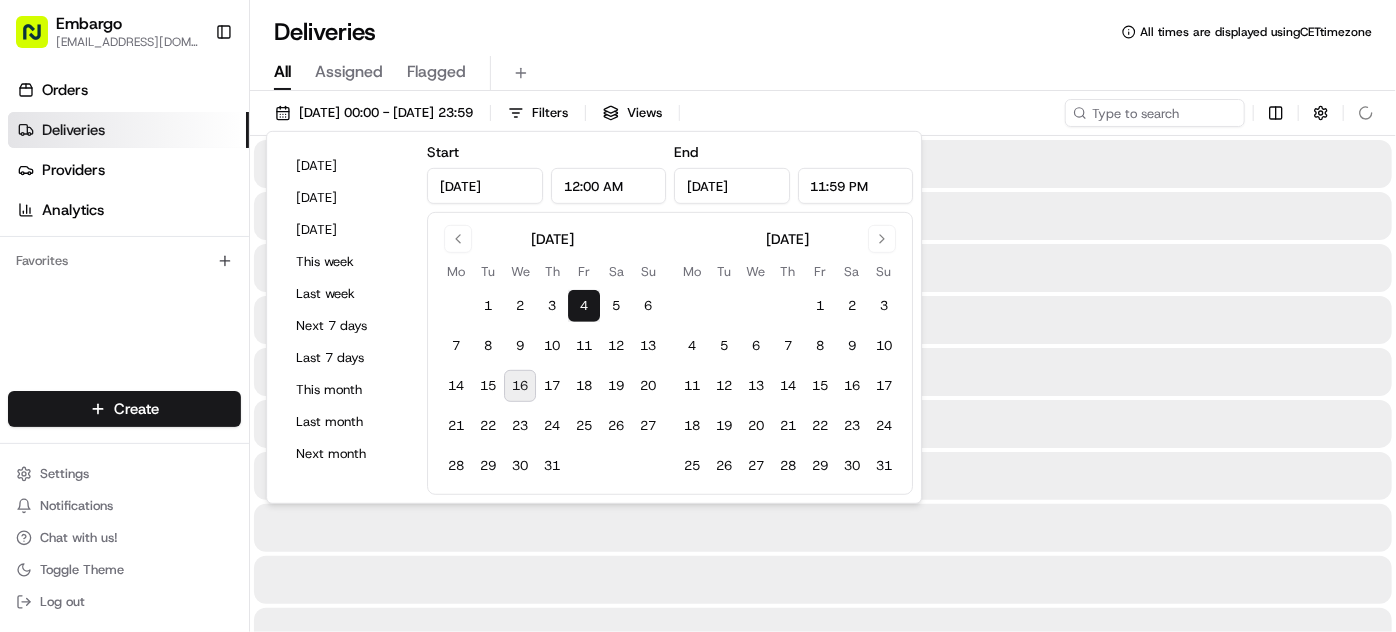 click on "Deliveries All times are displayed using  CET  timezone" at bounding box center (823, 32) 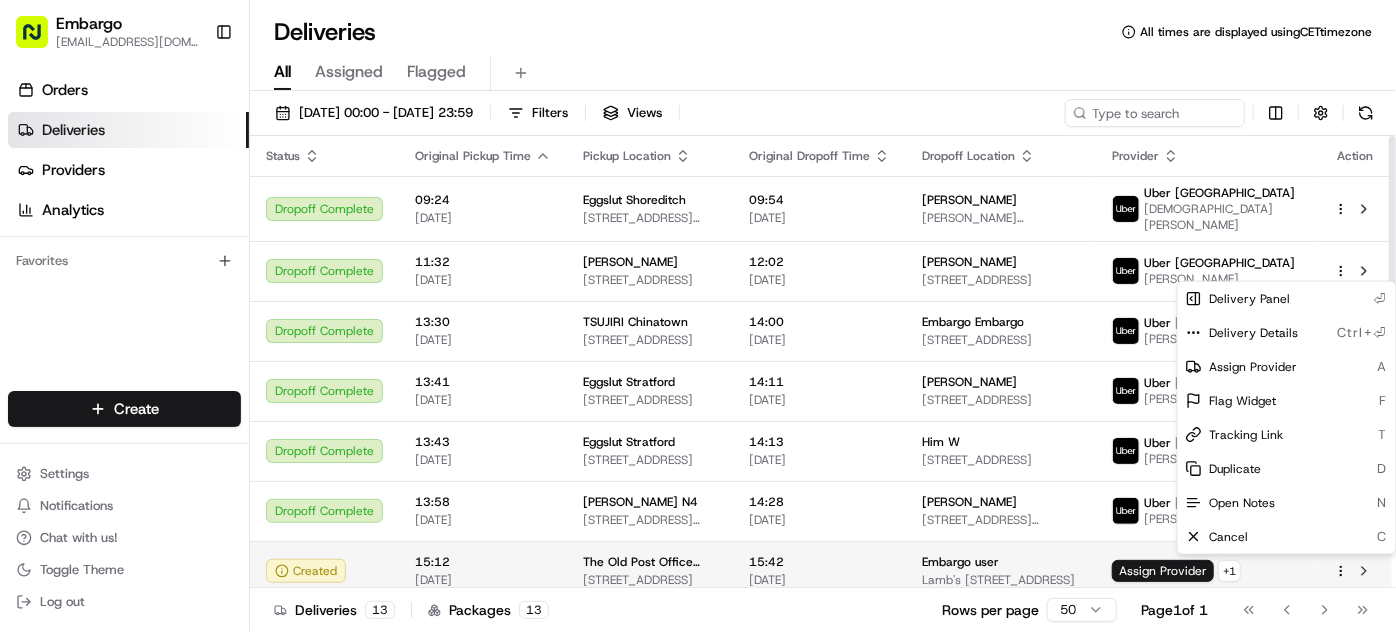 click on "Embargo feedback@embargoapp.com Toggle Sidebar Orders Deliveries Providers Analytics Favorites Main Menu Members & Organization Organization Users Roles Preferences Customization Tracking Orchestration Automations Locations Pickup Locations Dropoff Locations Billing Billing Refund Requests Integrations Notification Triggers Webhooks API Keys Request Logs Create Settings Notifications Chat with us! Toggle Theme Log out Deliveries All times are displayed using  CET  timezone All Assigned Flagged 04/07/2025 00:00 - 04/07/2025 23:59 Filters Views Status Original Pickup Time Pickup Location Original Dropoff Time Dropoff Location Provider Action Dropoff Complete 09:24 04/07/2025 Eggslut Shoreditch 94 Leonard St, London EC2A 4RH, UK 09:54 04/07/2025 Stephanie Zaire Cottrill Gardens, Marcon Pl, London E8 1NY, UK Uber UK MUHAMMAD A. Dropoff Complete 11:32 04/07/2025 Alma Hammersmith 12-14 Beadon Rd, London W6 0DA, UK 12:02 04/07/2025 Tia Embargo 86 Frithville Gardens, London W12 7JW, UK Uber UK 13:30 +" at bounding box center [698, 316] 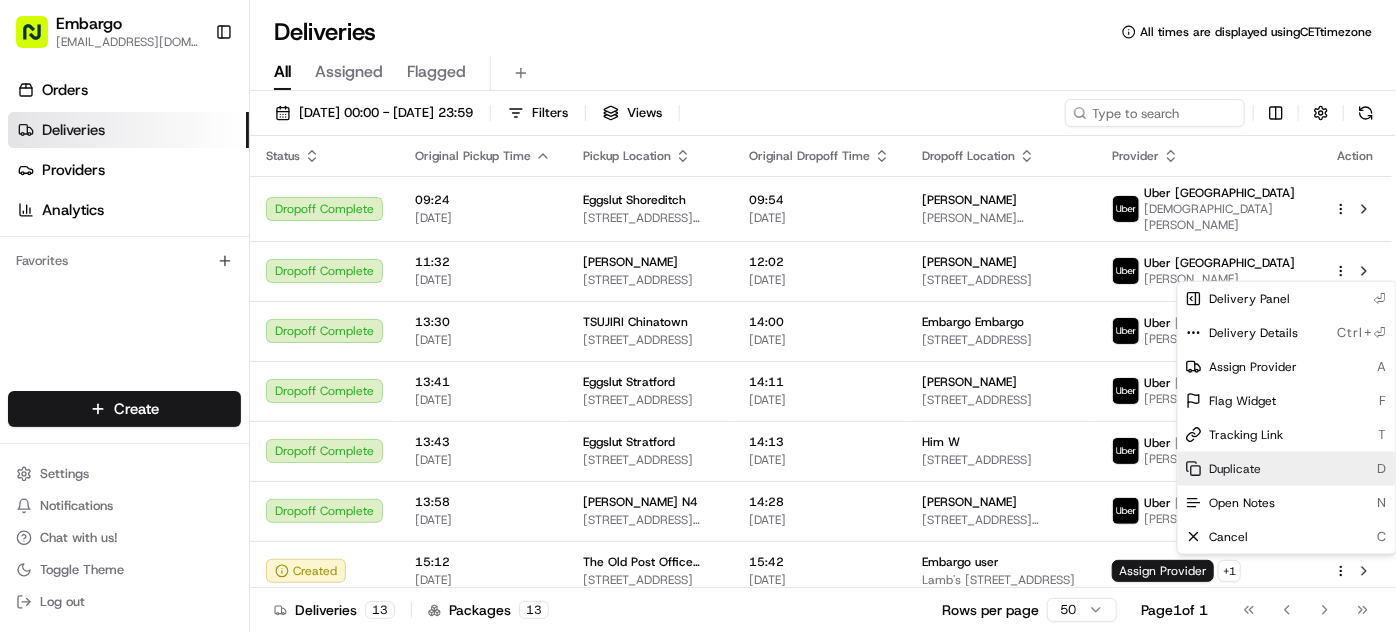 click on "Duplicate" at bounding box center [1236, 469] 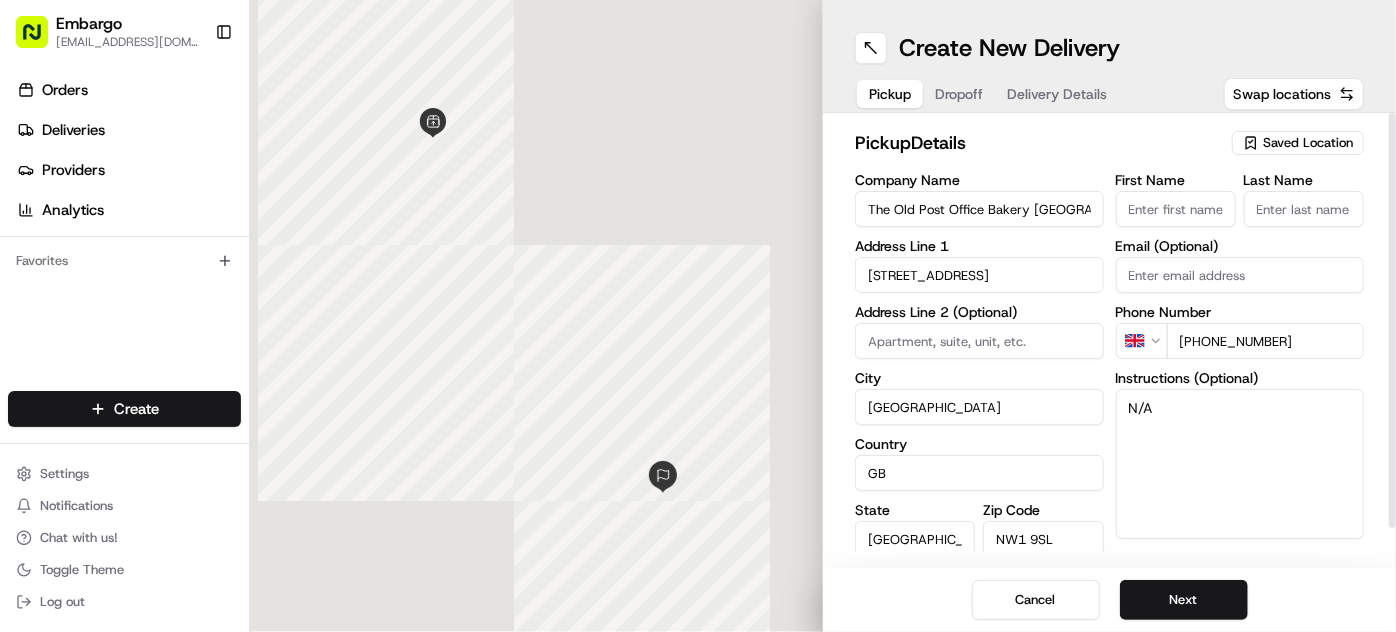 scroll, scrollTop: 0, scrollLeft: 0, axis: both 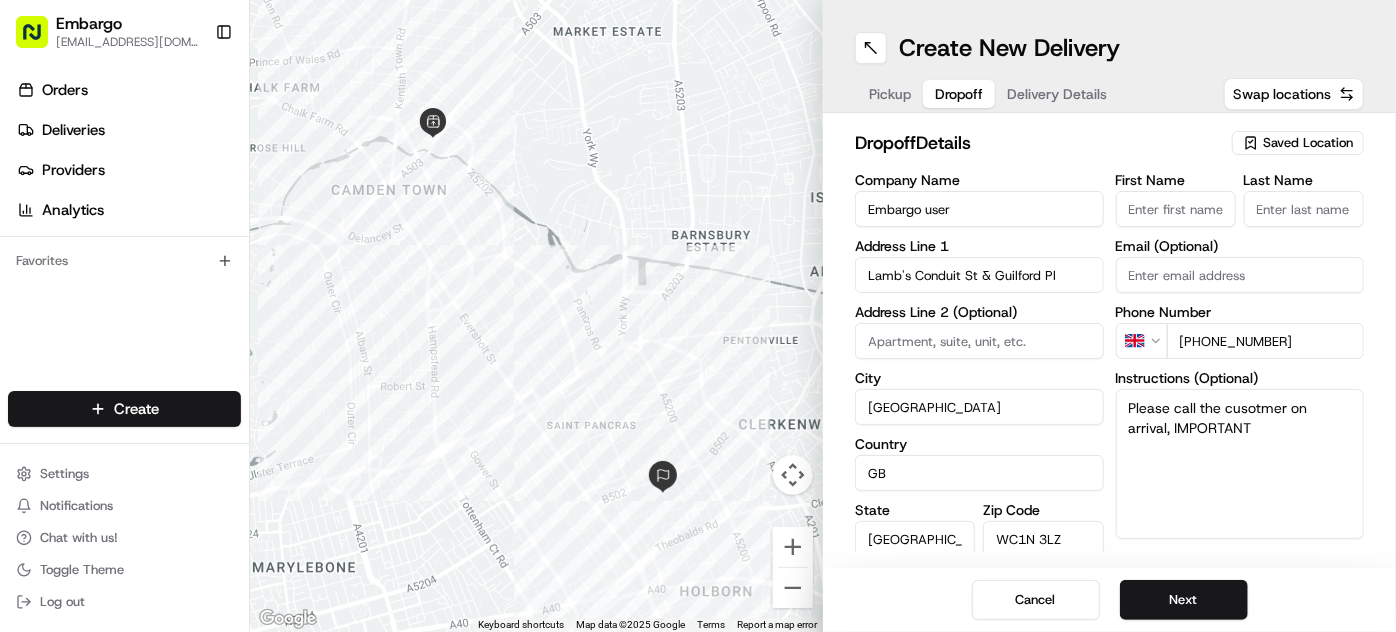 click on "Dropoff" at bounding box center [959, 94] 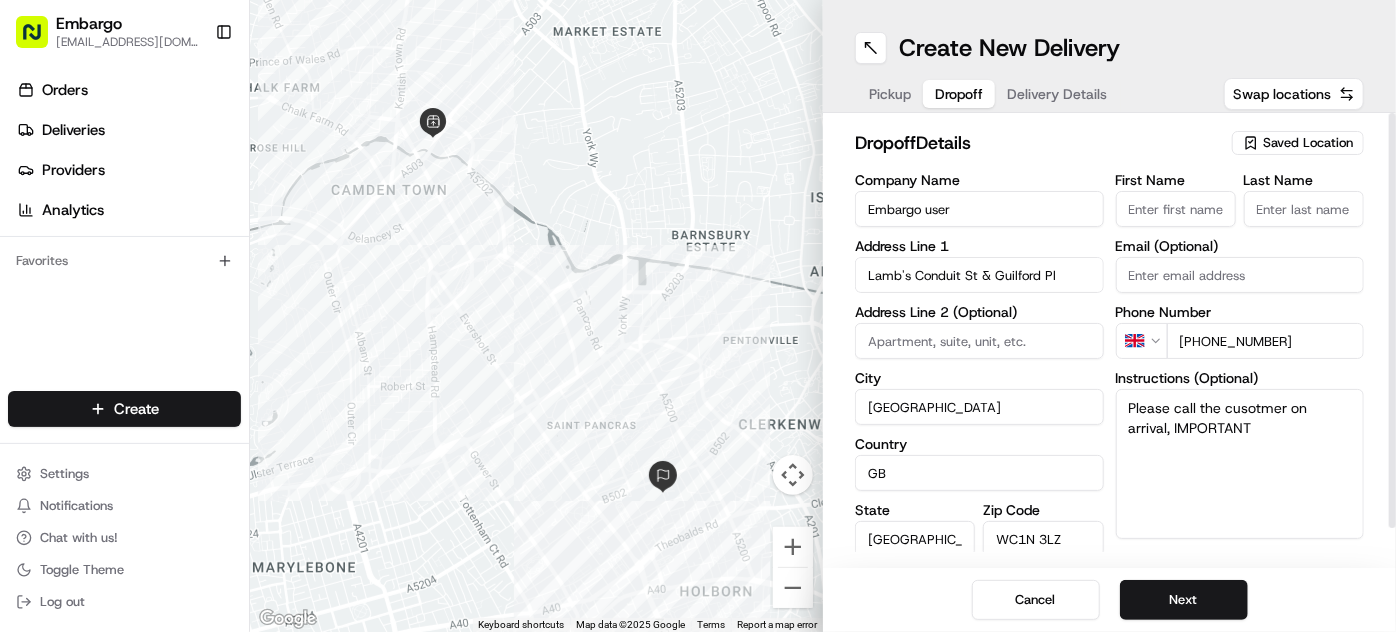 drag, startPoint x: 968, startPoint y: 214, endPoint x: 843, endPoint y: 208, distance: 125.14392 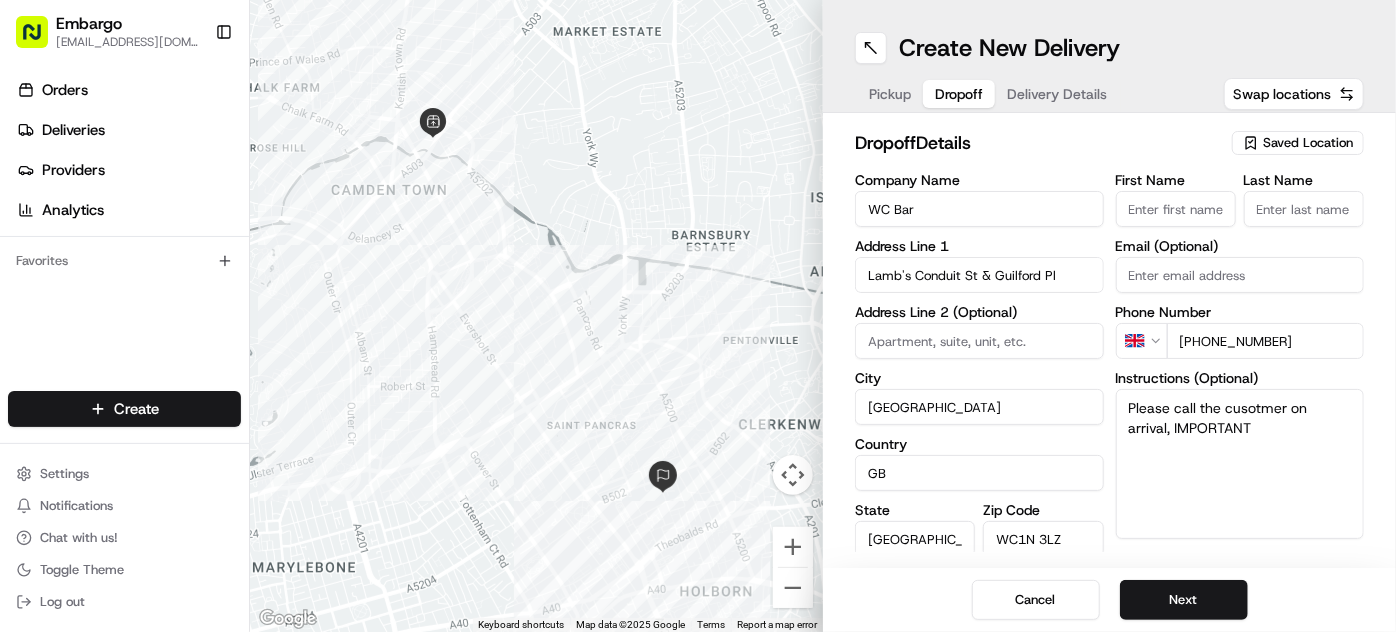 type on "WC Bar" 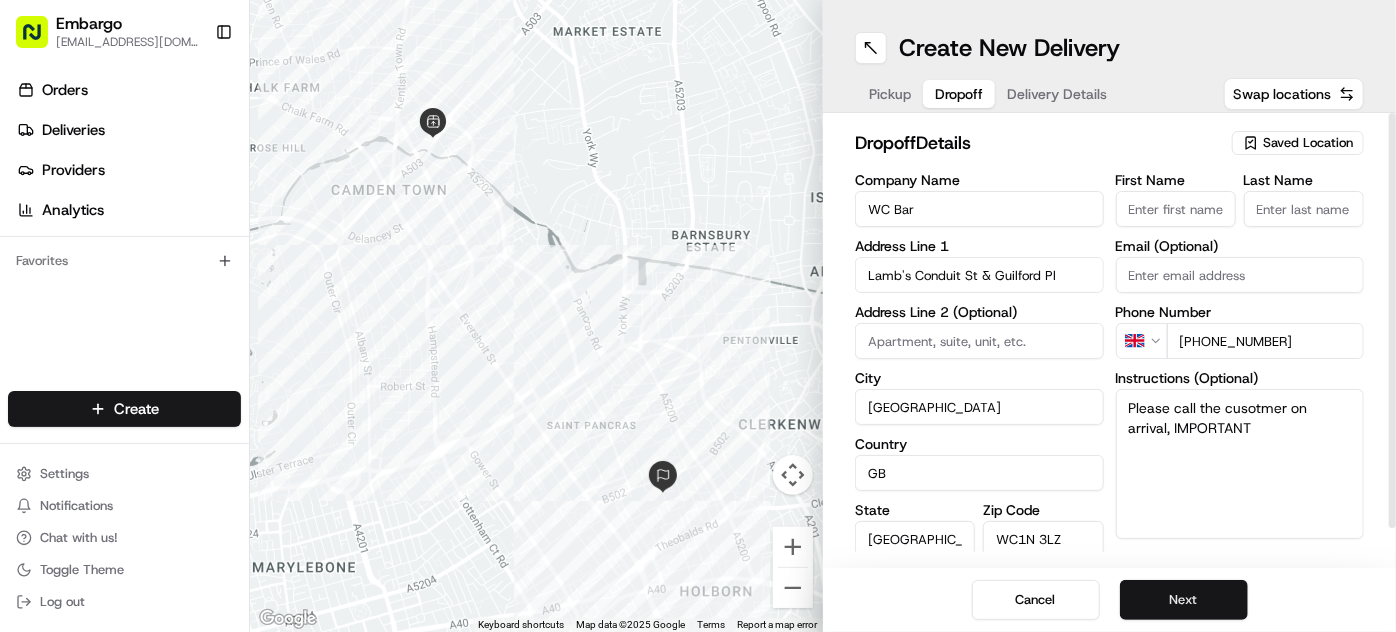 click on "Next" at bounding box center (1184, 600) 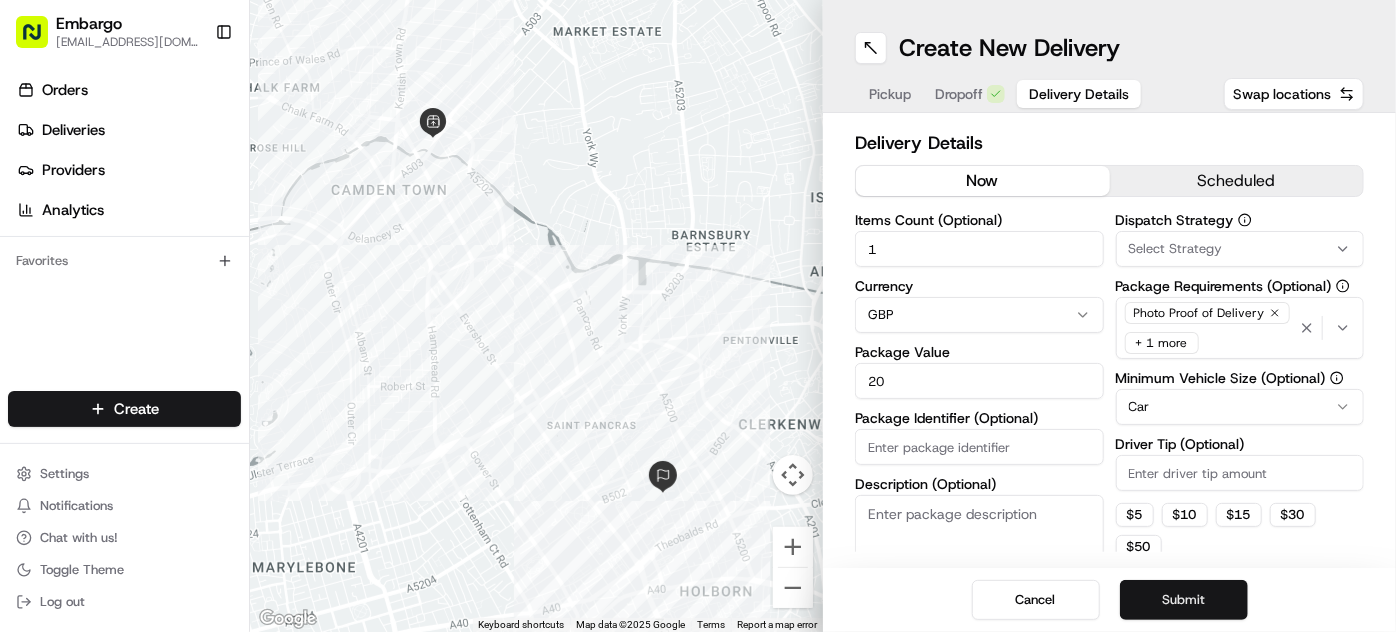 click on "Submit" at bounding box center (1184, 600) 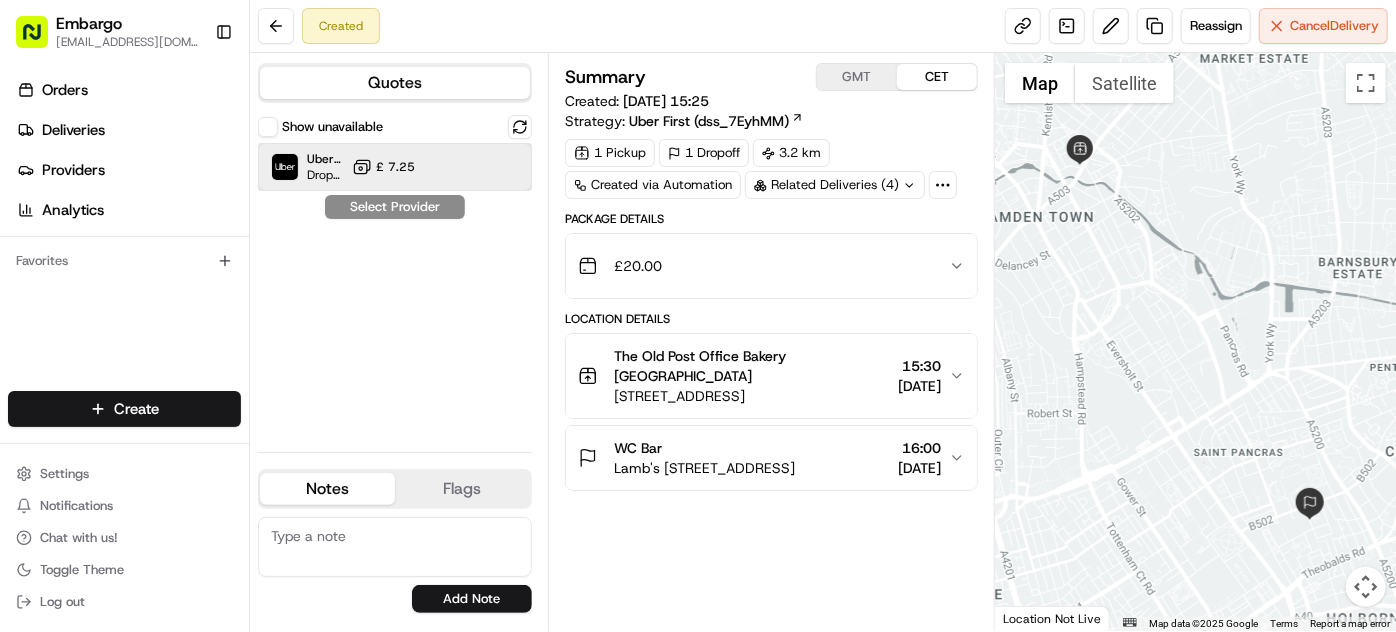click on "Uber UK Dropoff ETA   36 minutes £   7.25" at bounding box center [395, 167] 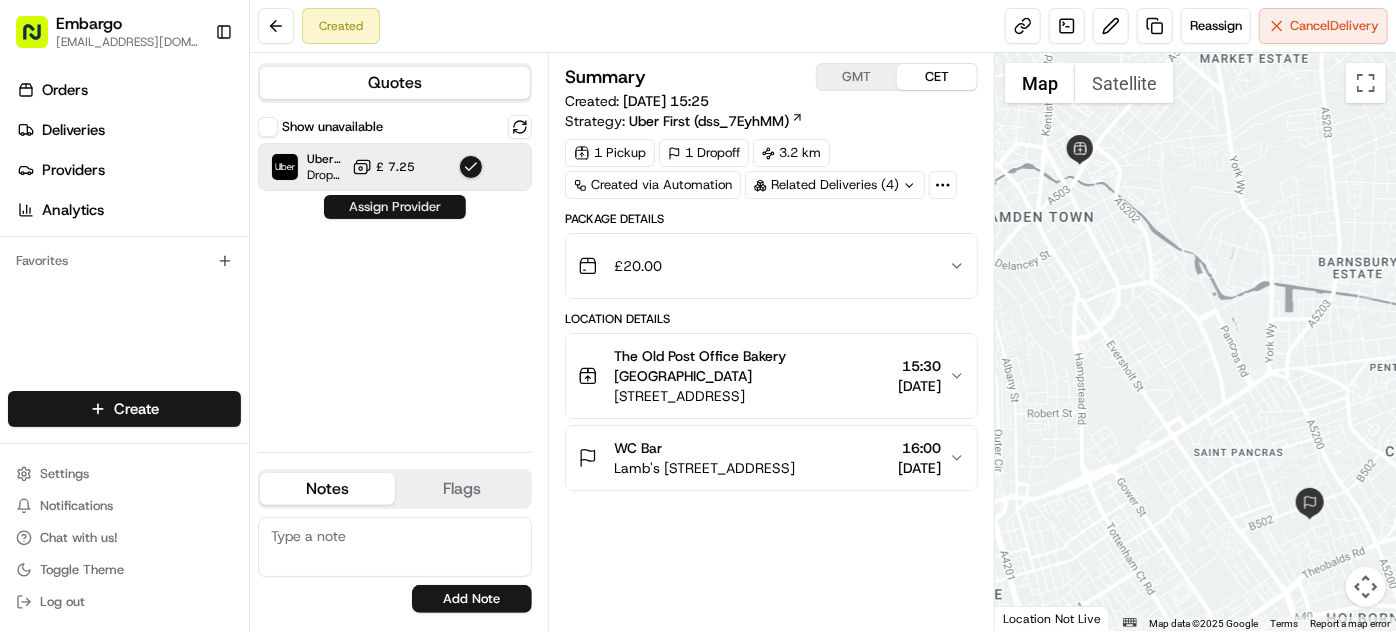 click on "Assign Provider" at bounding box center (395, 207) 